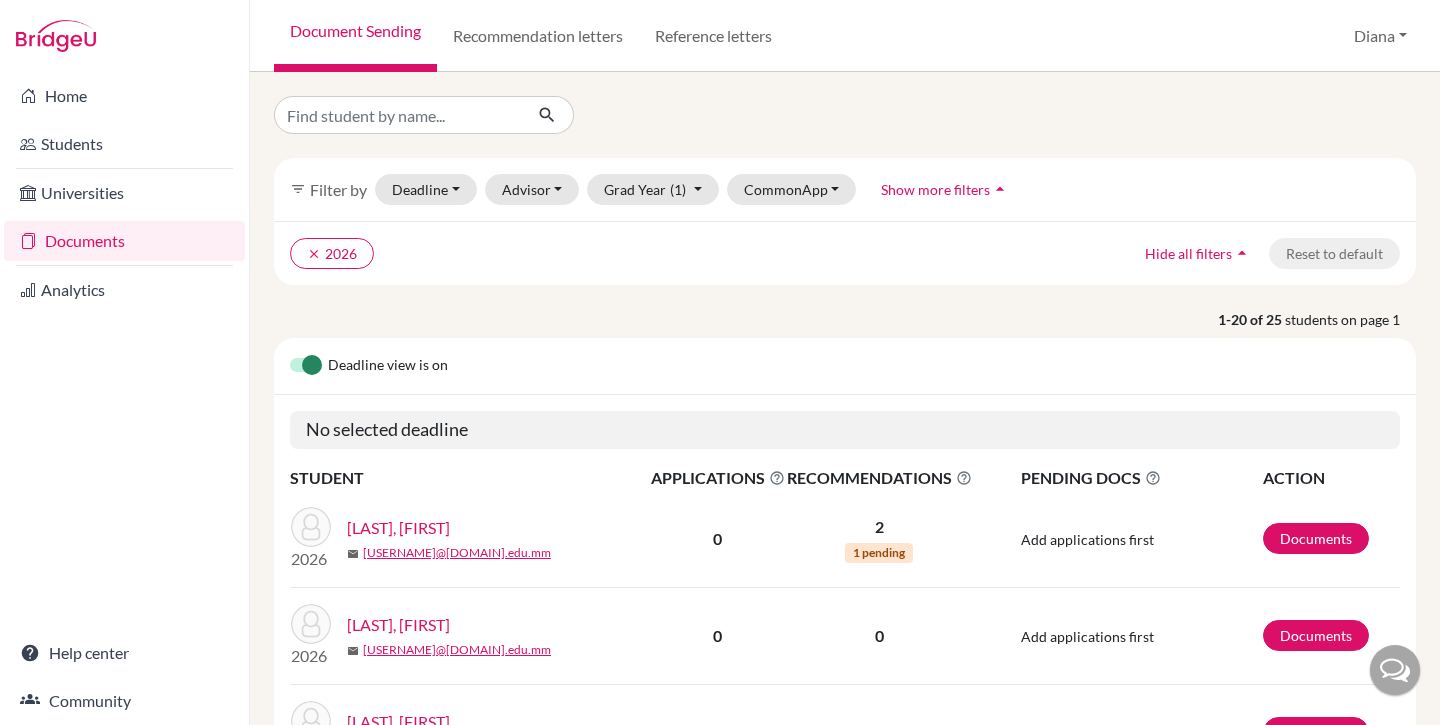 scroll, scrollTop: 0, scrollLeft: 0, axis: both 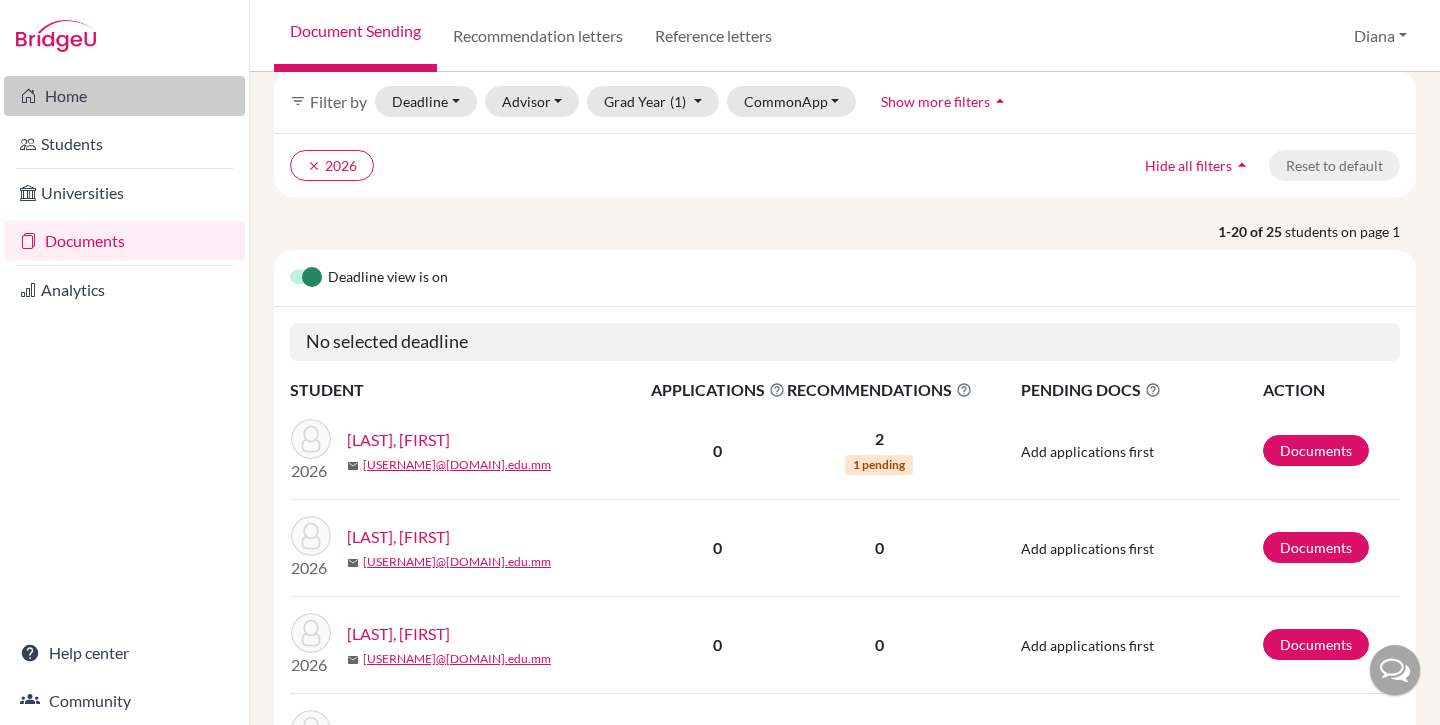 click on "Home" at bounding box center (124, 96) 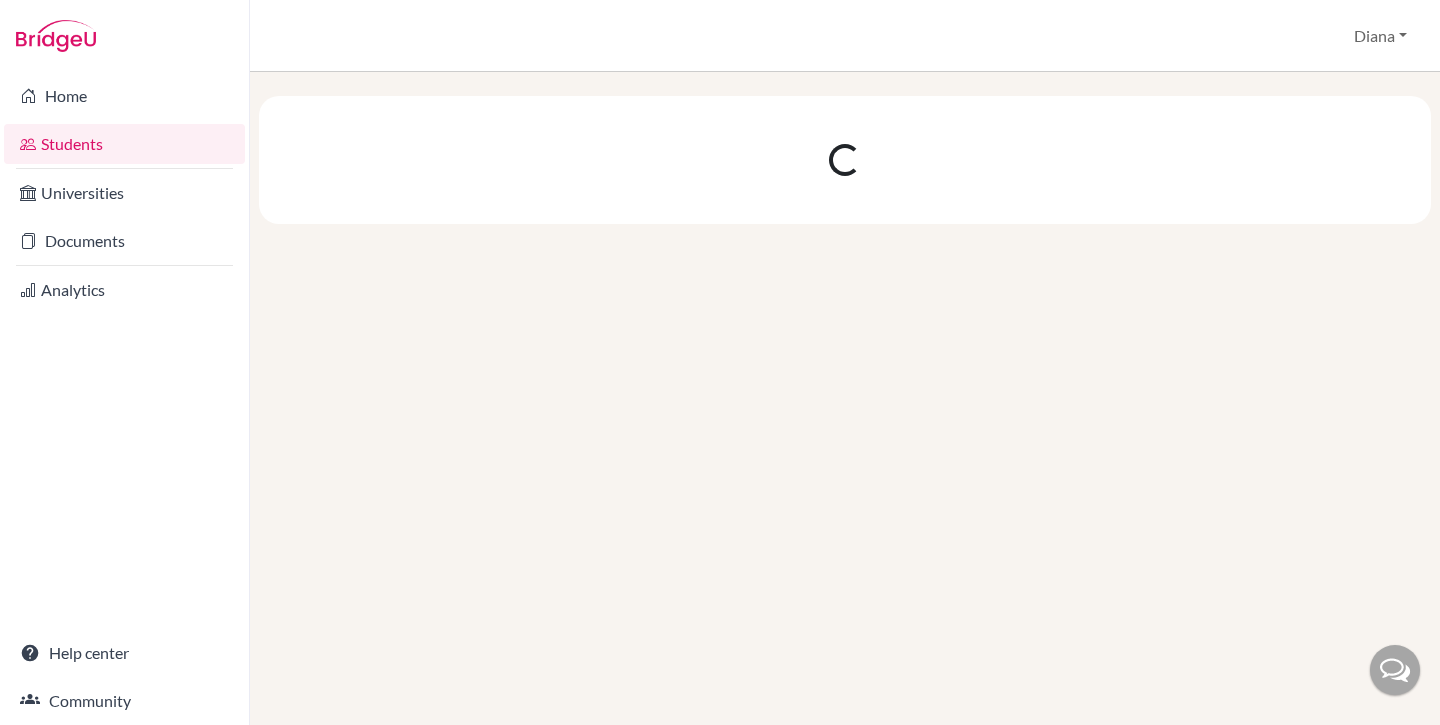 scroll, scrollTop: 0, scrollLeft: 0, axis: both 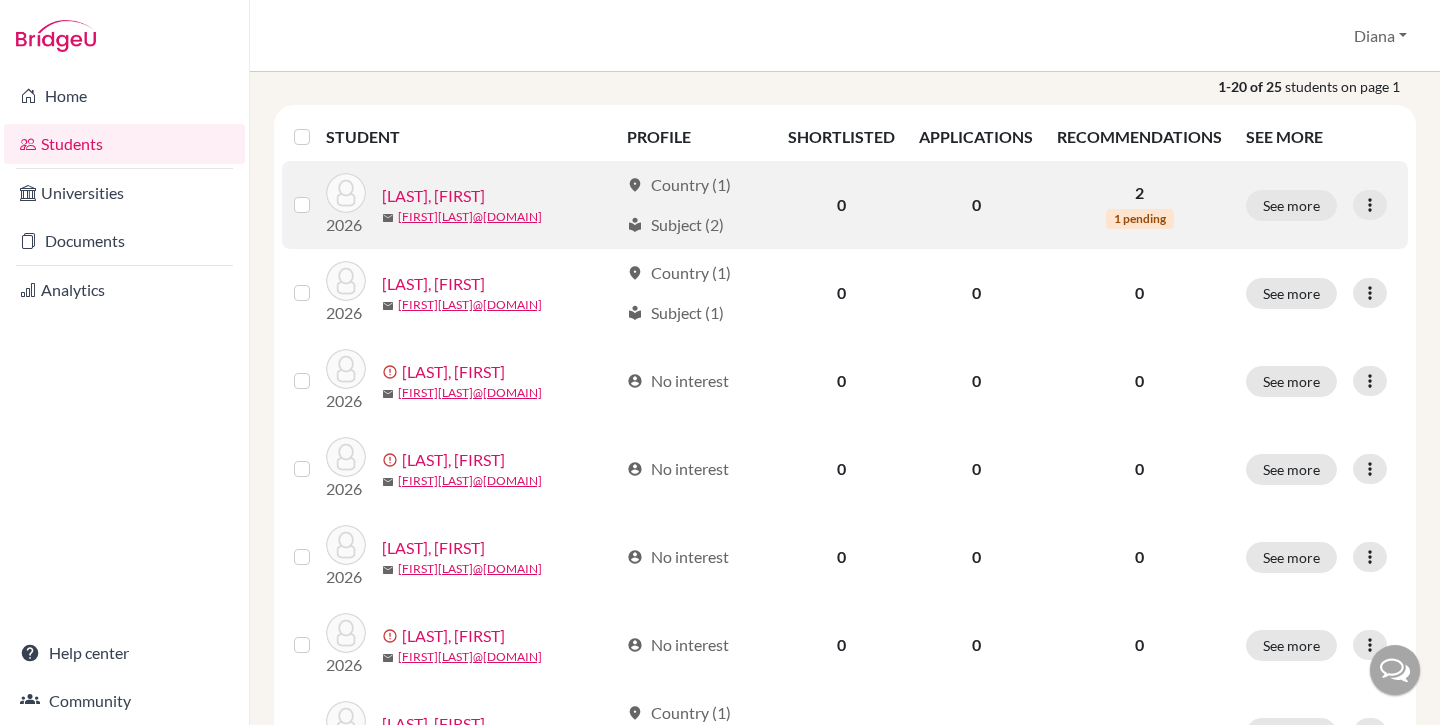 click on "Aung, Wai Lin" at bounding box center [433, 196] 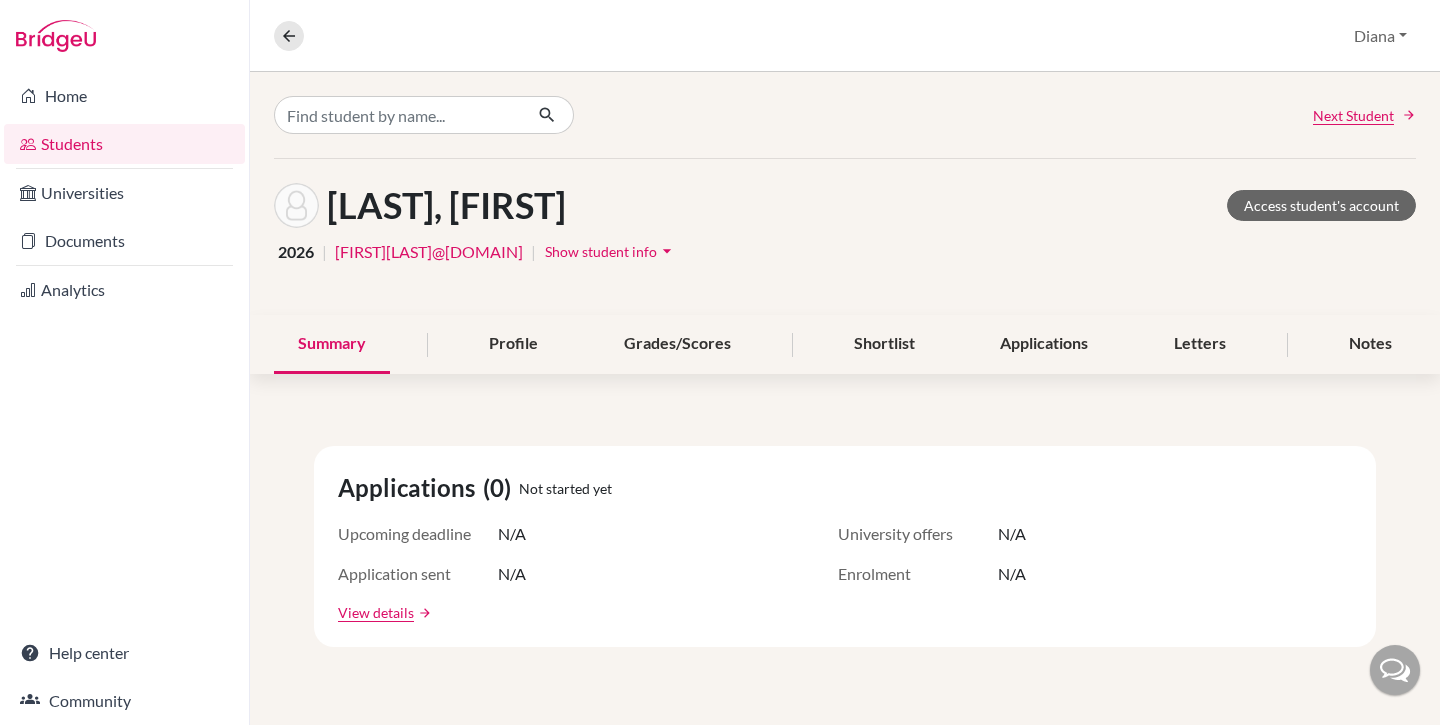 scroll, scrollTop: 15, scrollLeft: 0, axis: vertical 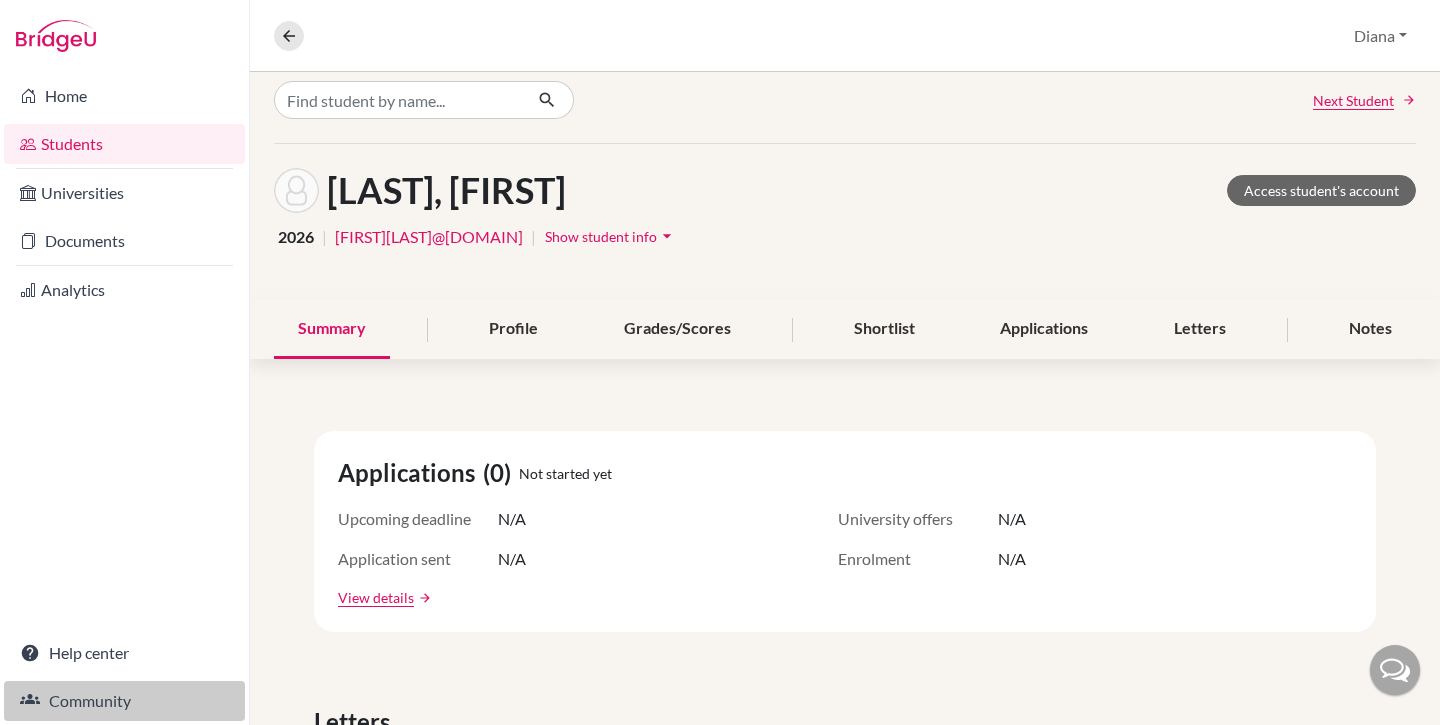 click on "Community" at bounding box center (124, 701) 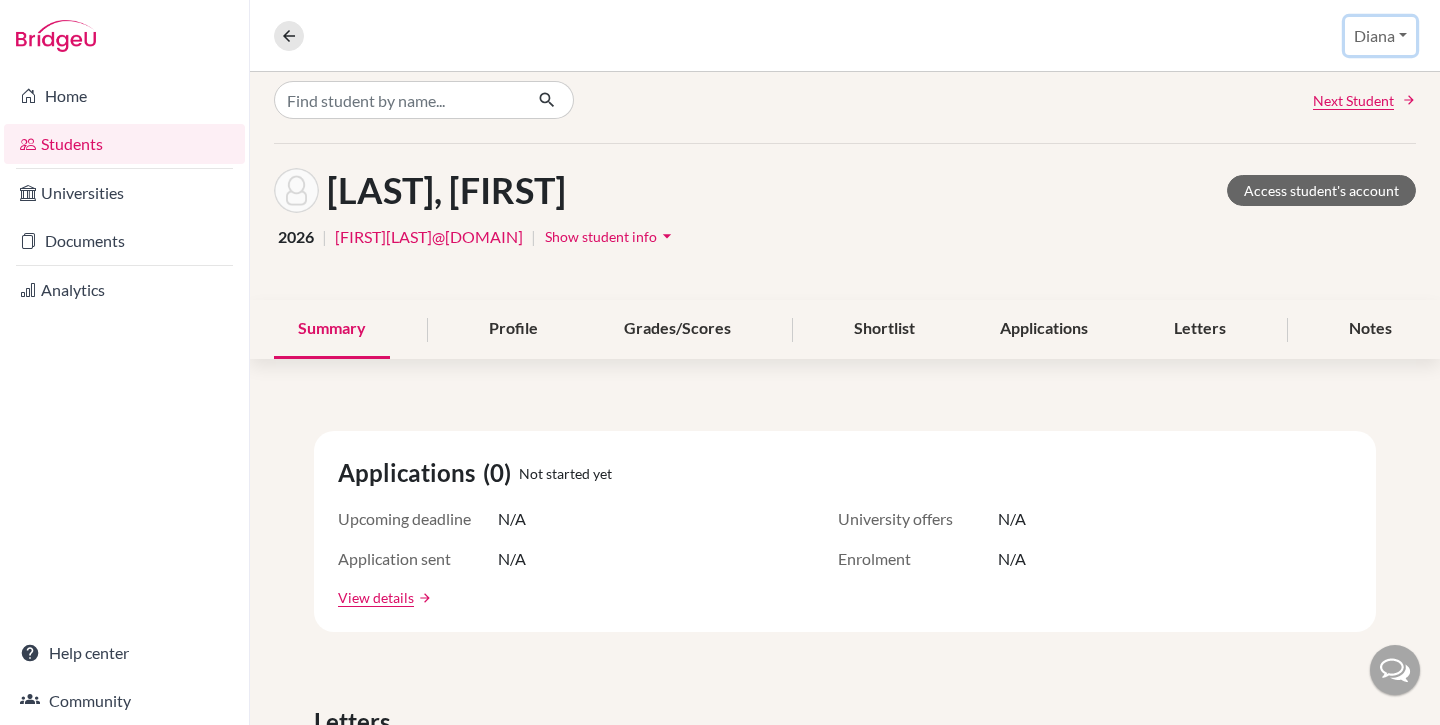 click on "Diana" at bounding box center [1380, 36] 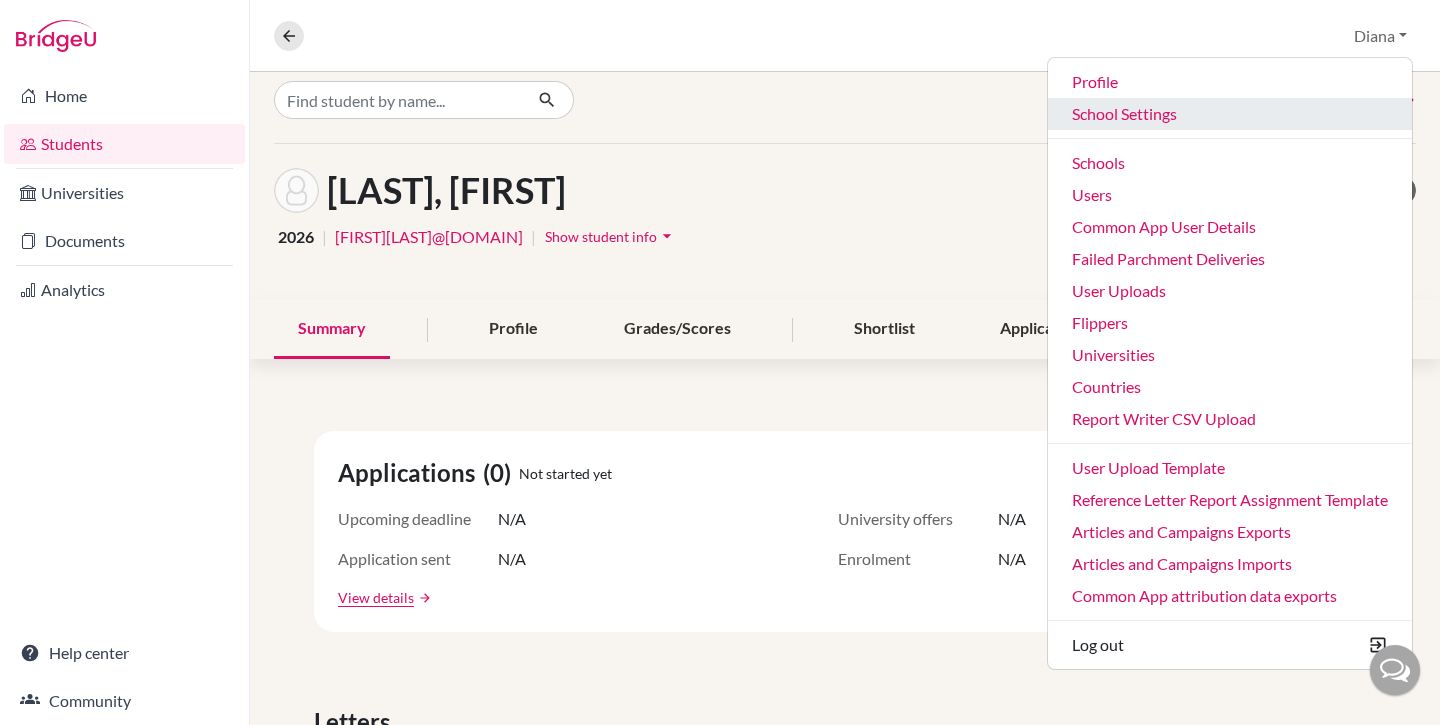 click on "School Settings" at bounding box center [1230, 114] 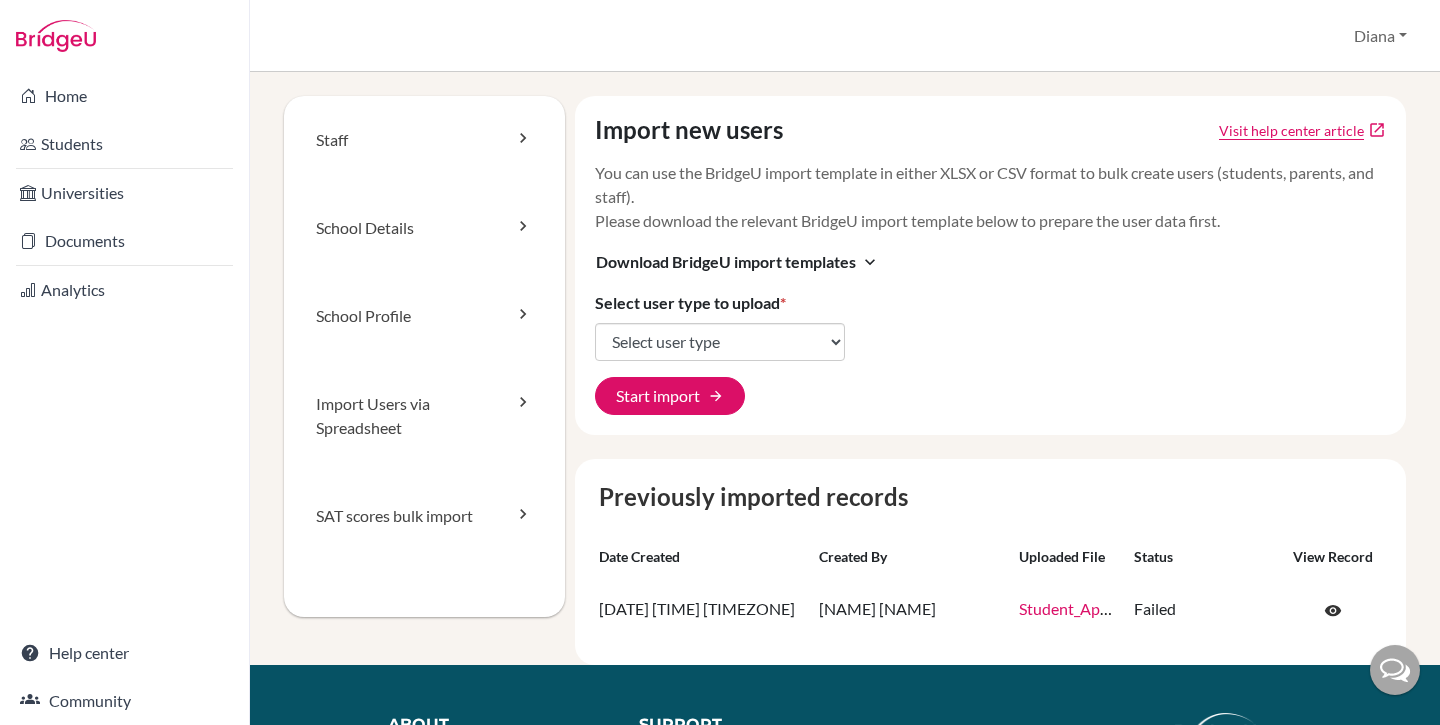 scroll, scrollTop: 0, scrollLeft: 0, axis: both 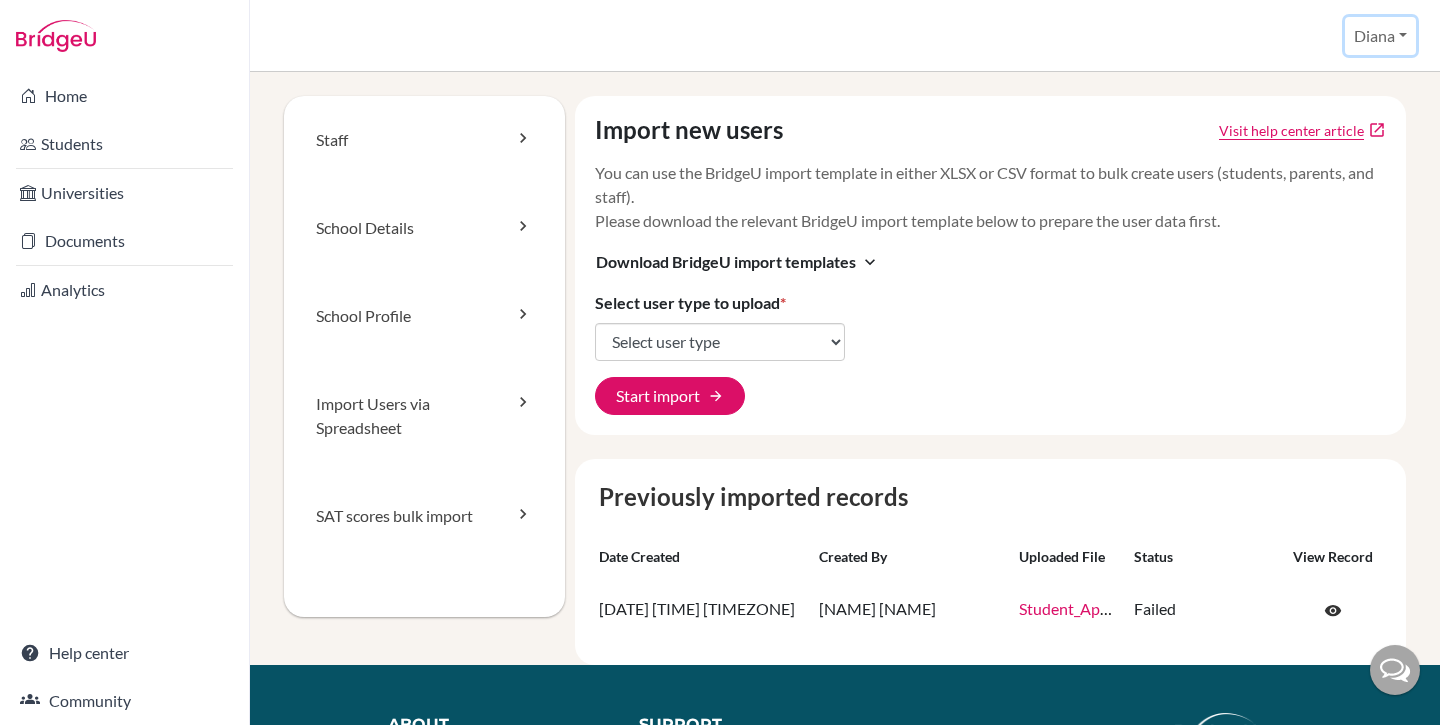 click on "Diana" at bounding box center (1380, 36) 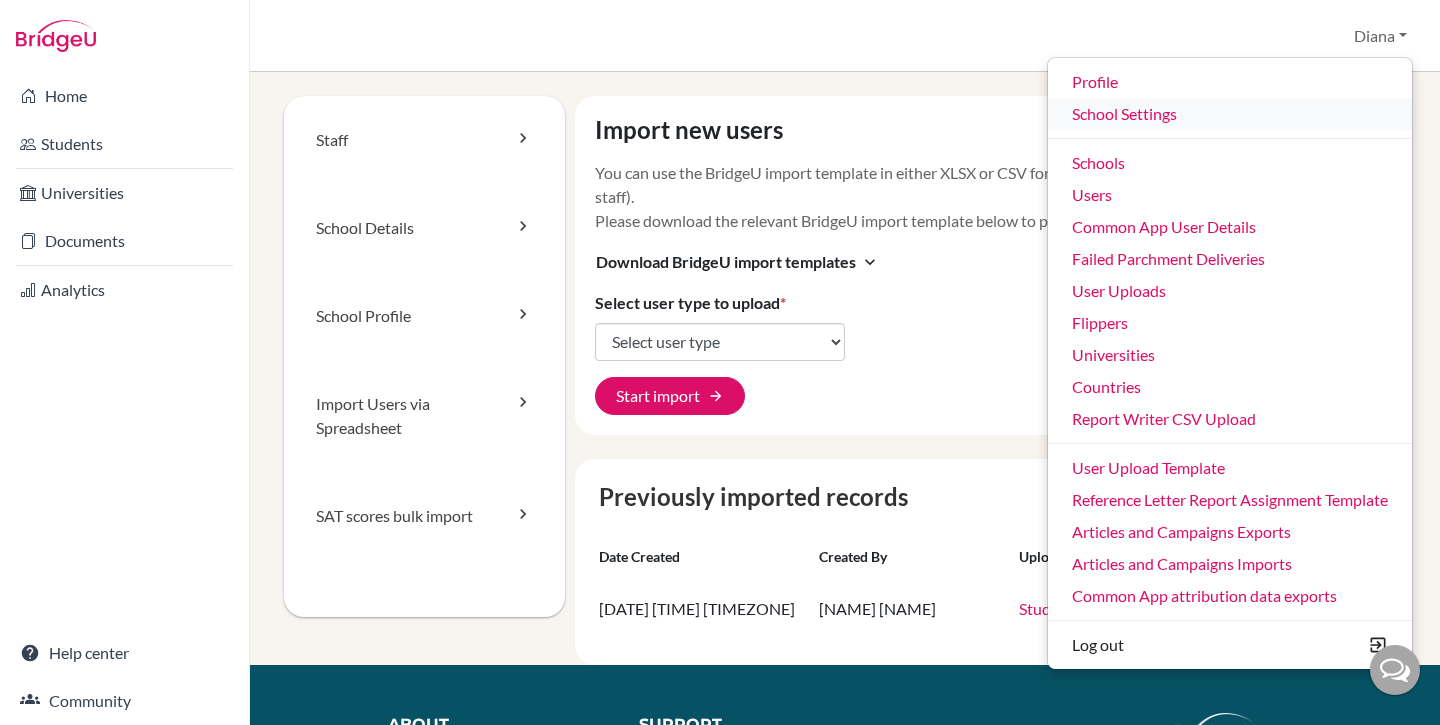 click on "School Settings" at bounding box center [1230, 114] 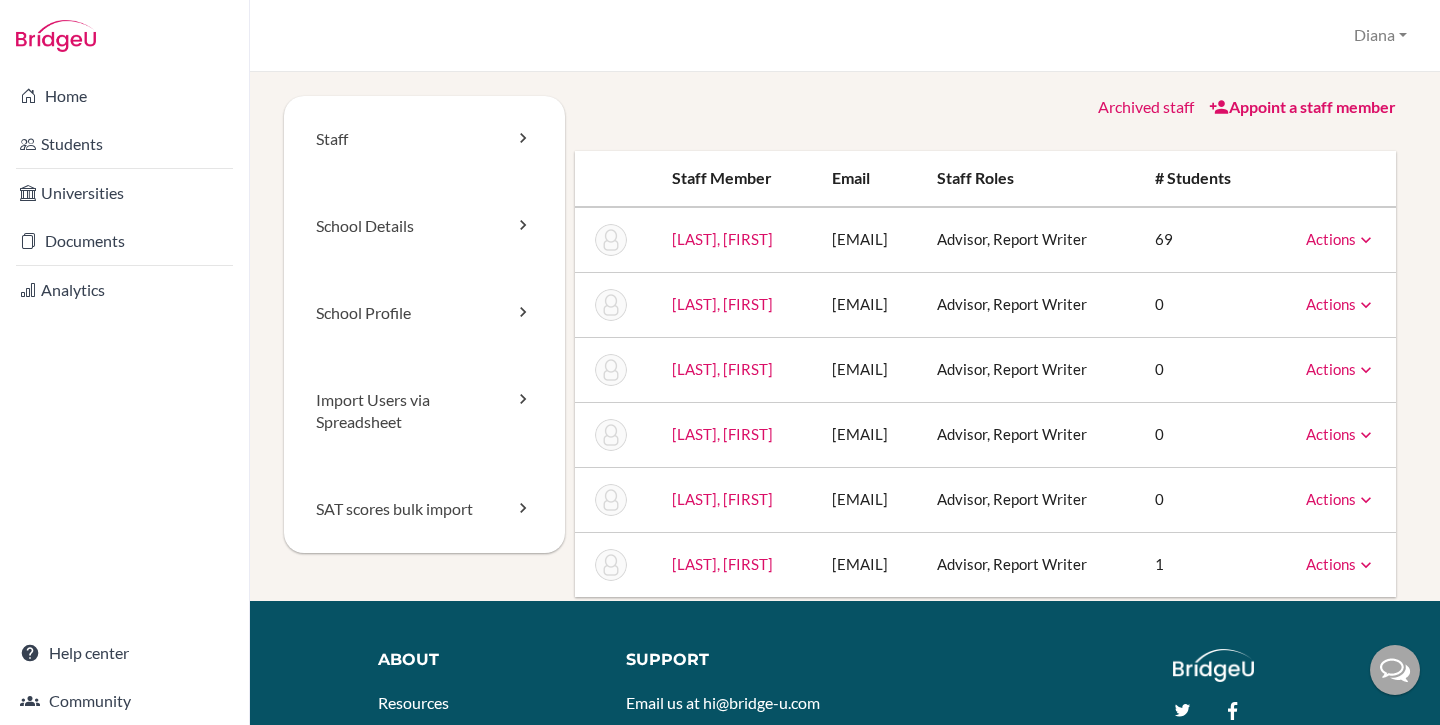 scroll, scrollTop: 0, scrollLeft: 0, axis: both 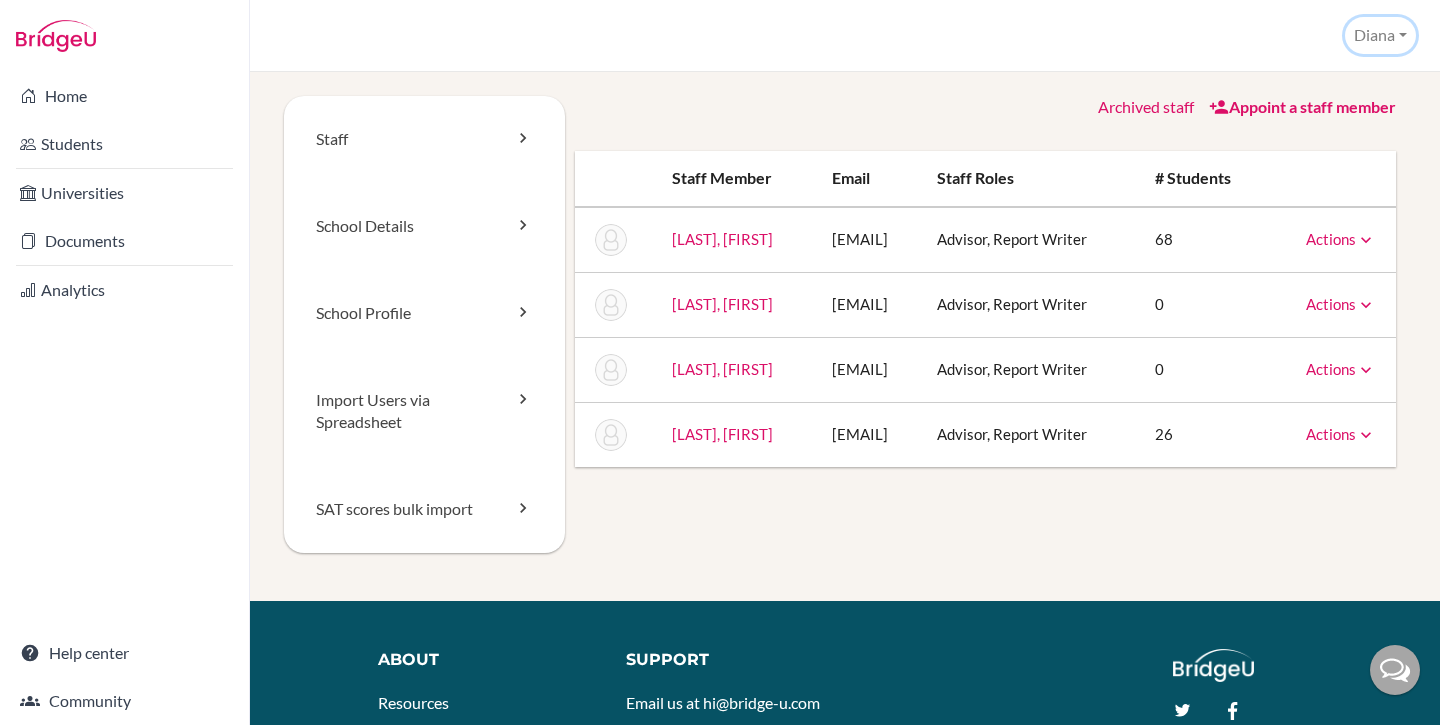 click on "Diana" at bounding box center (1380, 35) 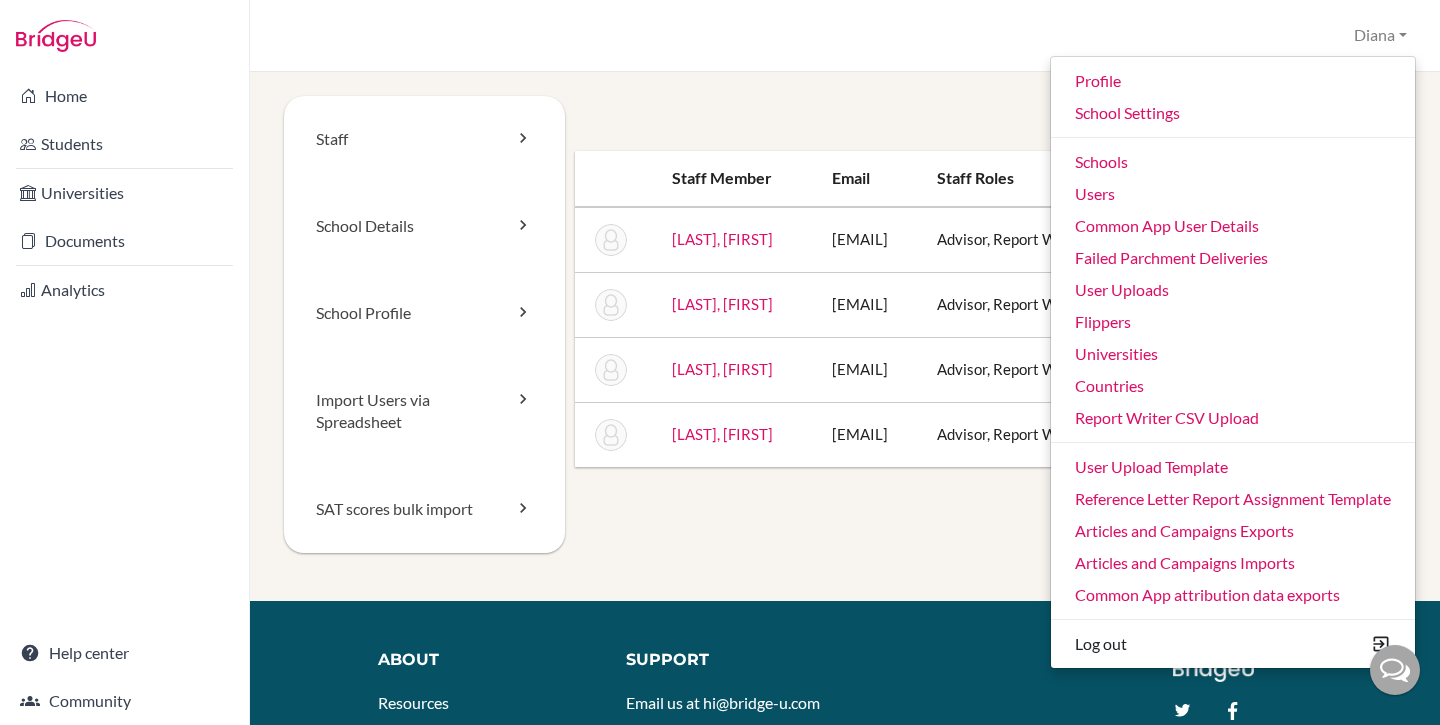click on "Archived staff
Appoint a staff member" at bounding box center (986, 107) 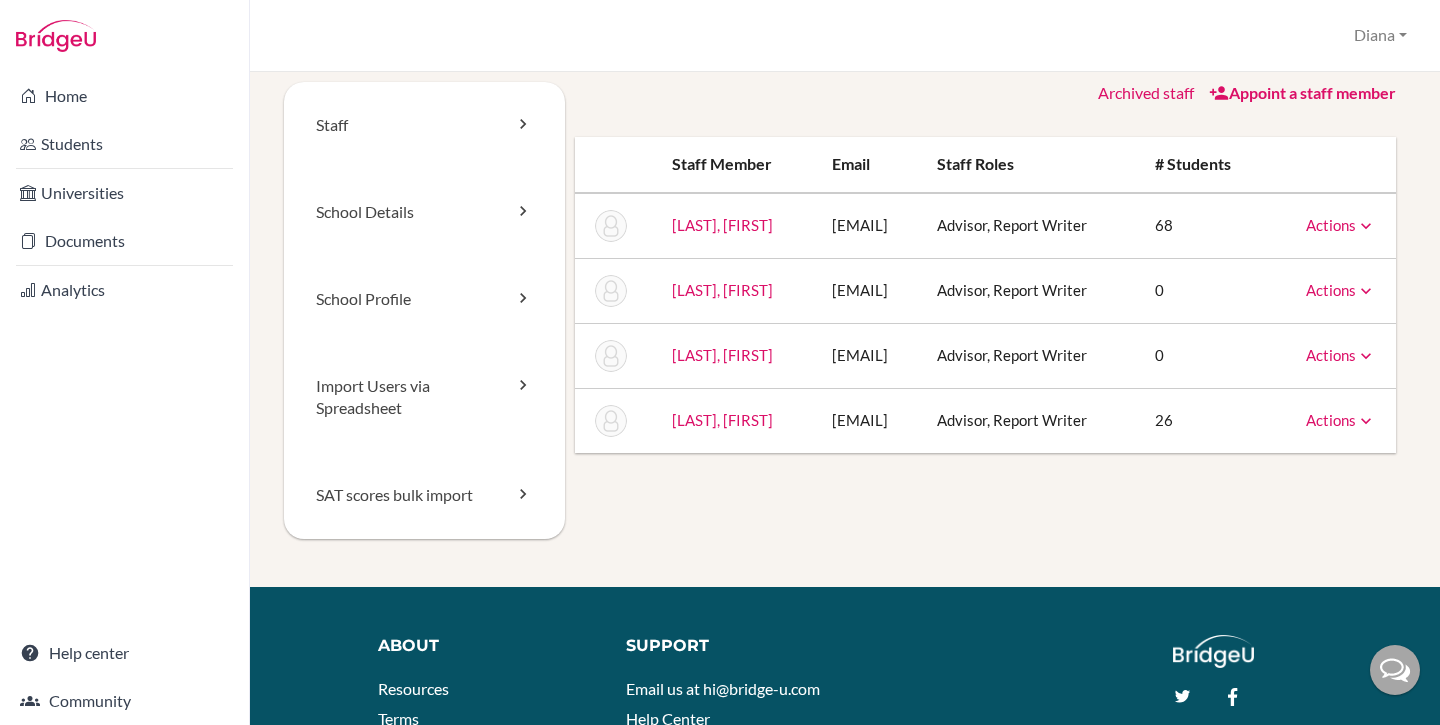 scroll, scrollTop: 0, scrollLeft: 0, axis: both 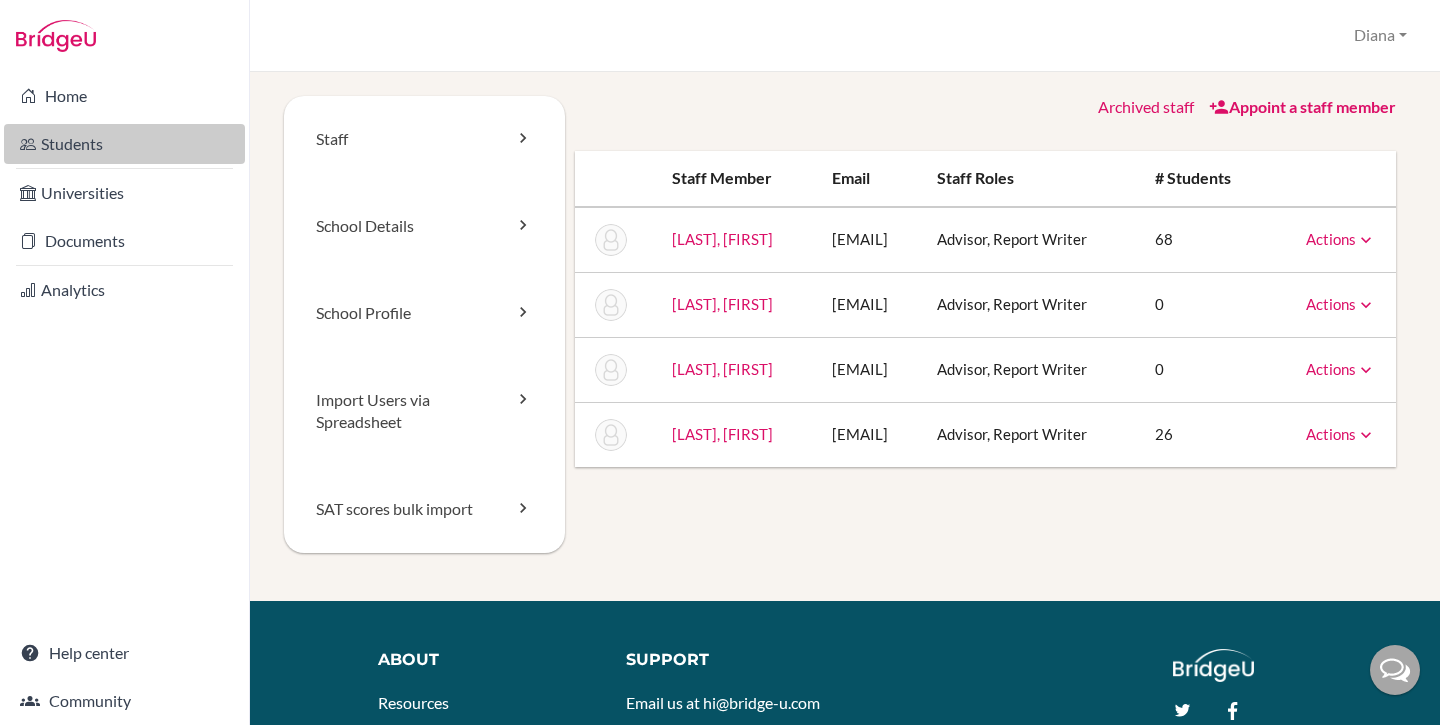 click on "Students" at bounding box center [124, 144] 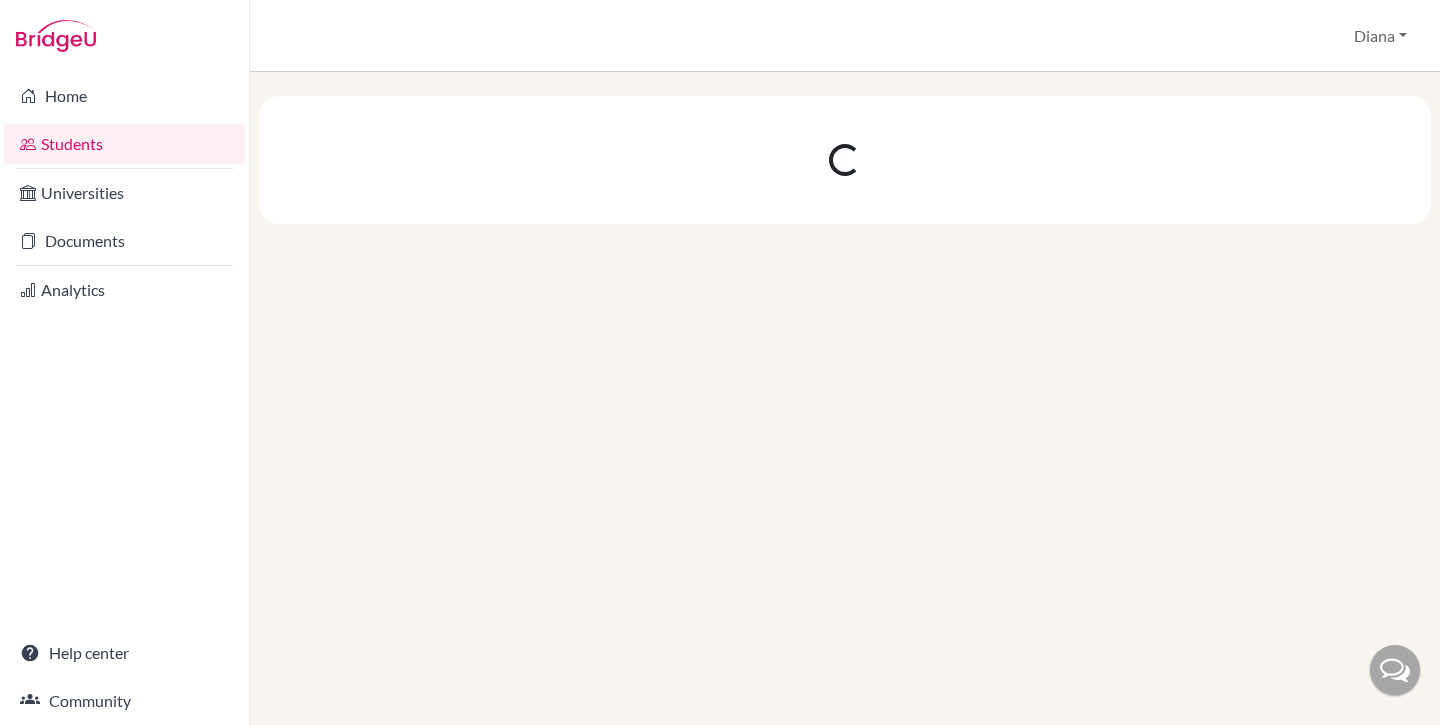 scroll, scrollTop: 0, scrollLeft: 0, axis: both 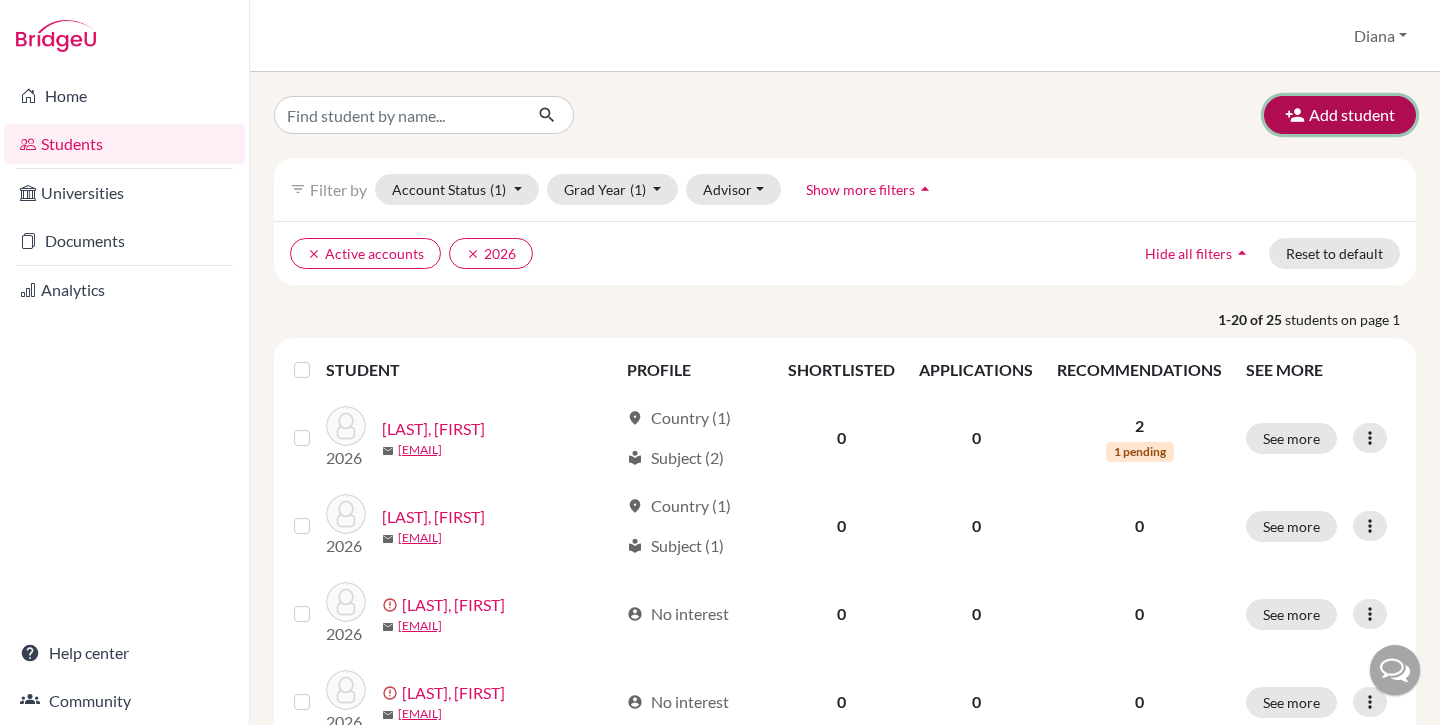 click on "Add student" at bounding box center (1340, 115) 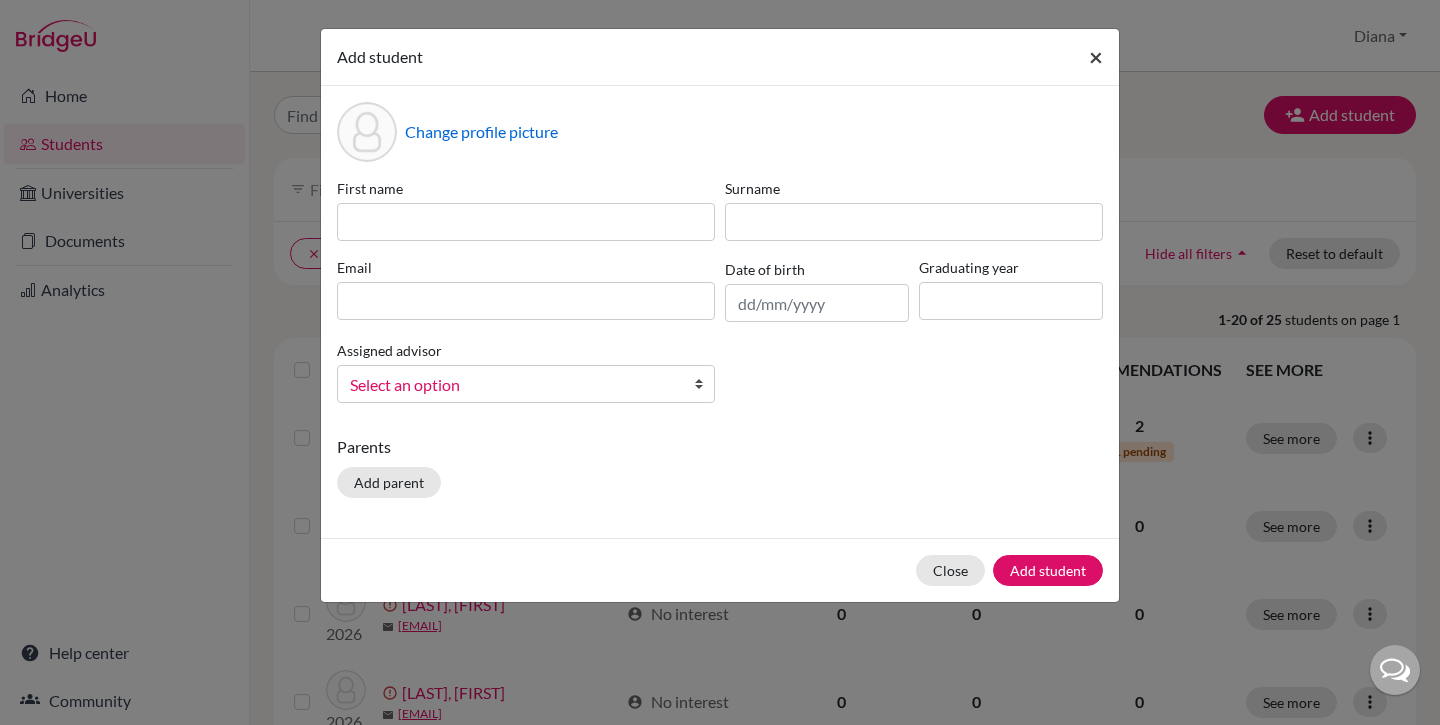 click on "×" at bounding box center (1096, 56) 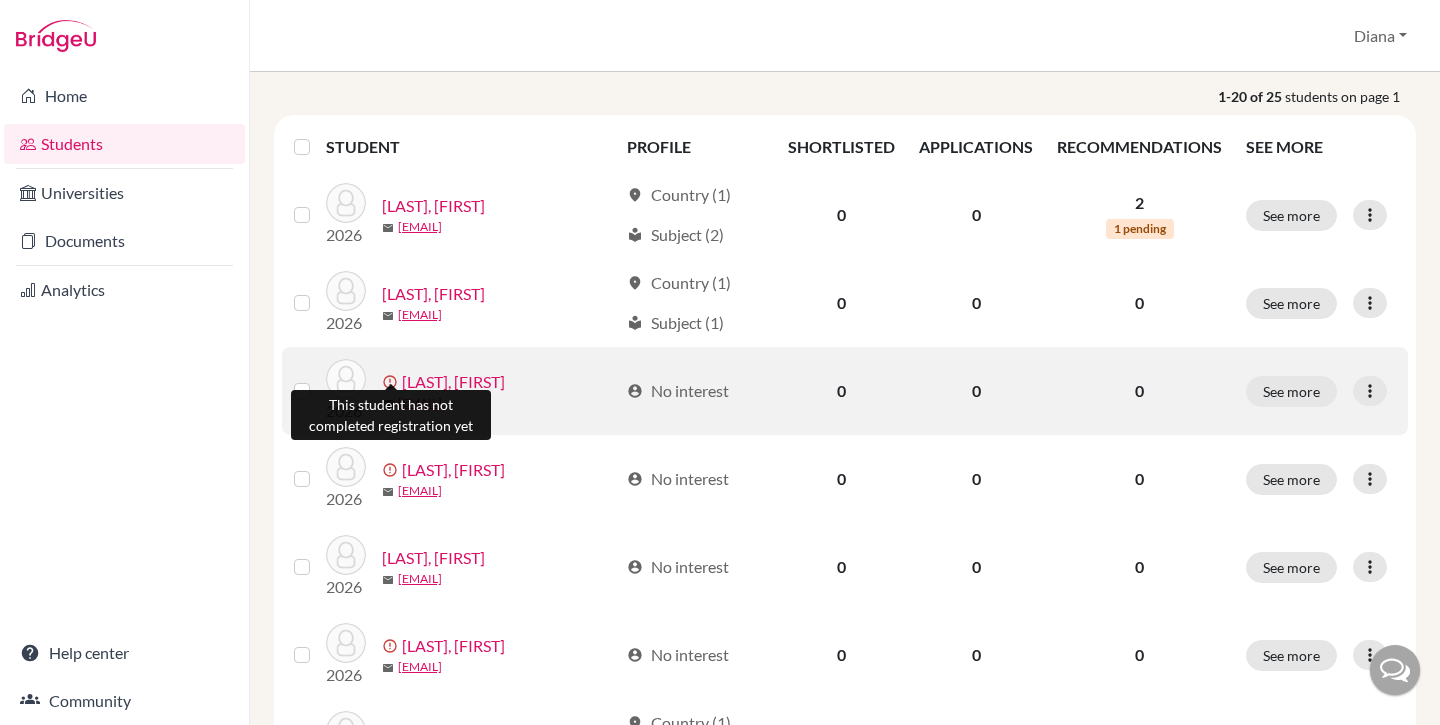 scroll, scrollTop: 238, scrollLeft: 0, axis: vertical 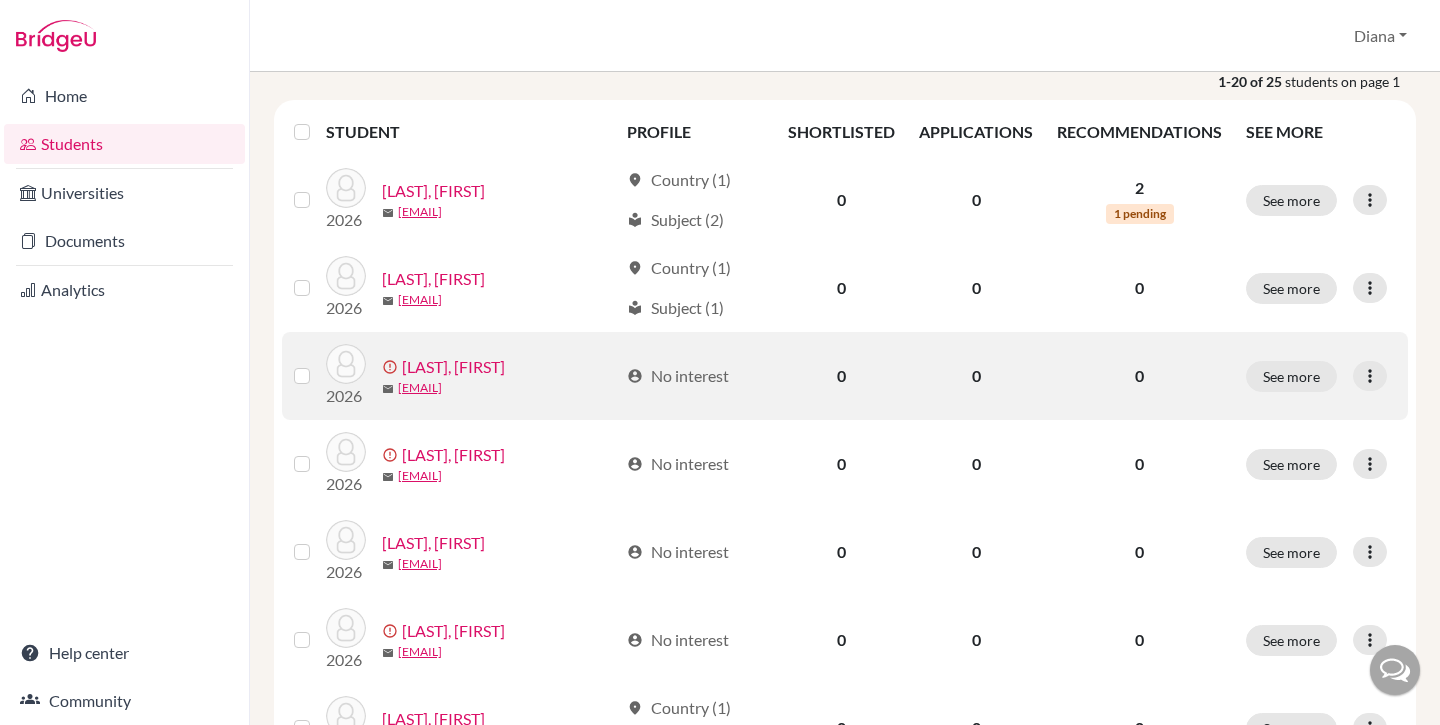 click at bounding box center (318, 364) 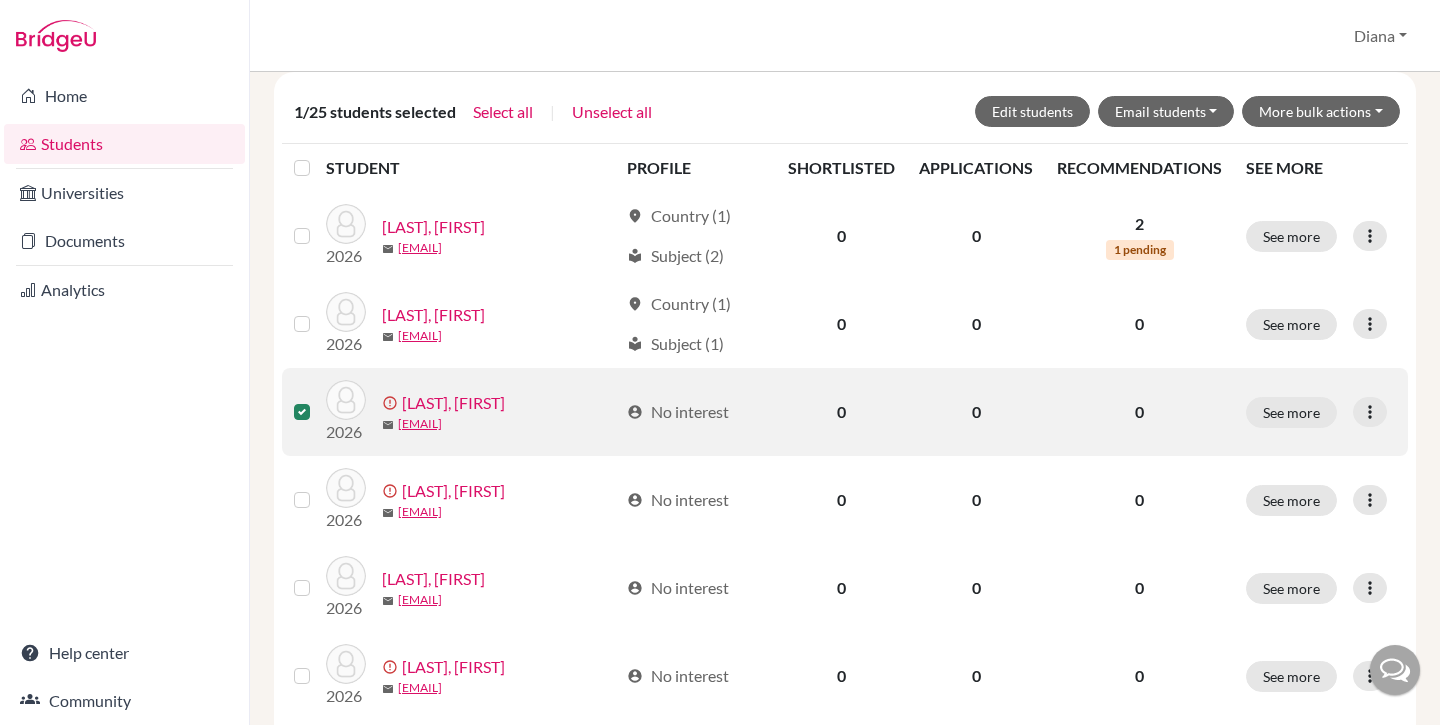 scroll, scrollTop: 269, scrollLeft: 0, axis: vertical 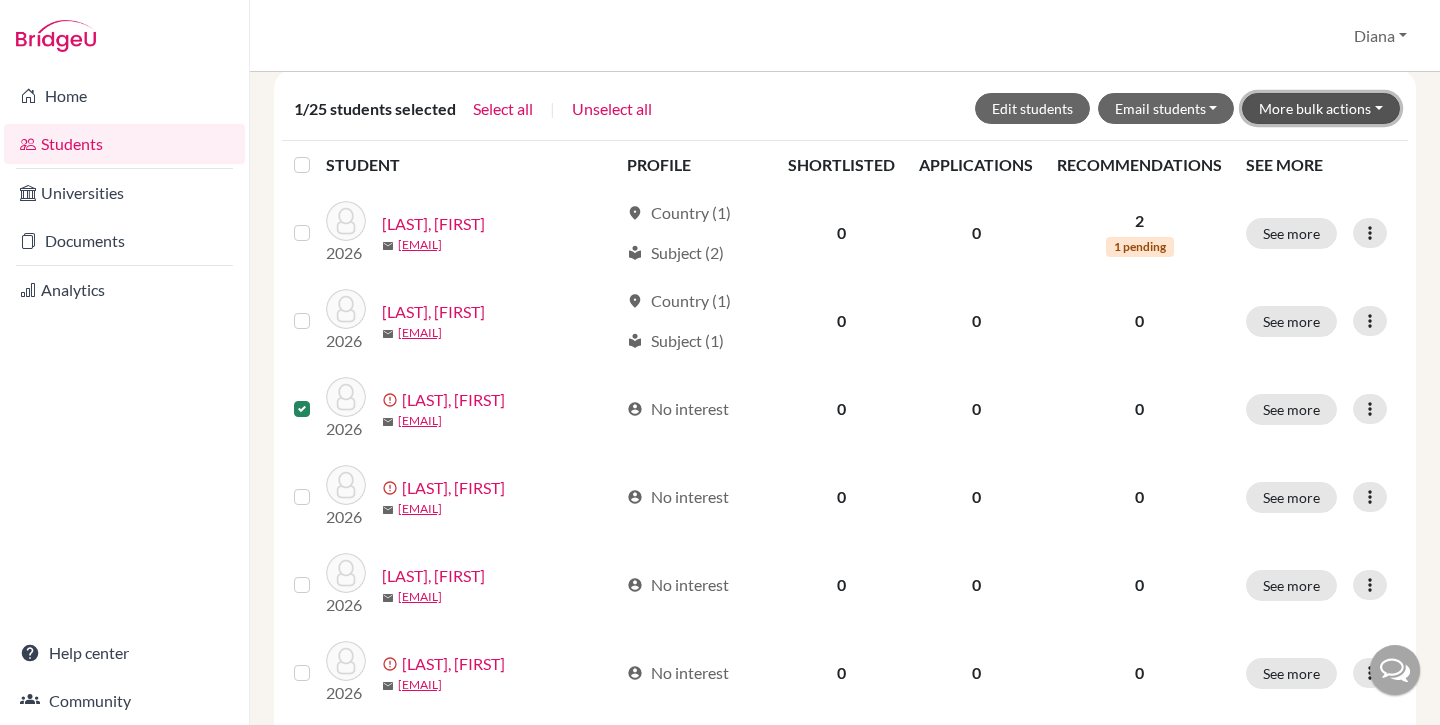 click on "More bulk actions" at bounding box center [1321, 108] 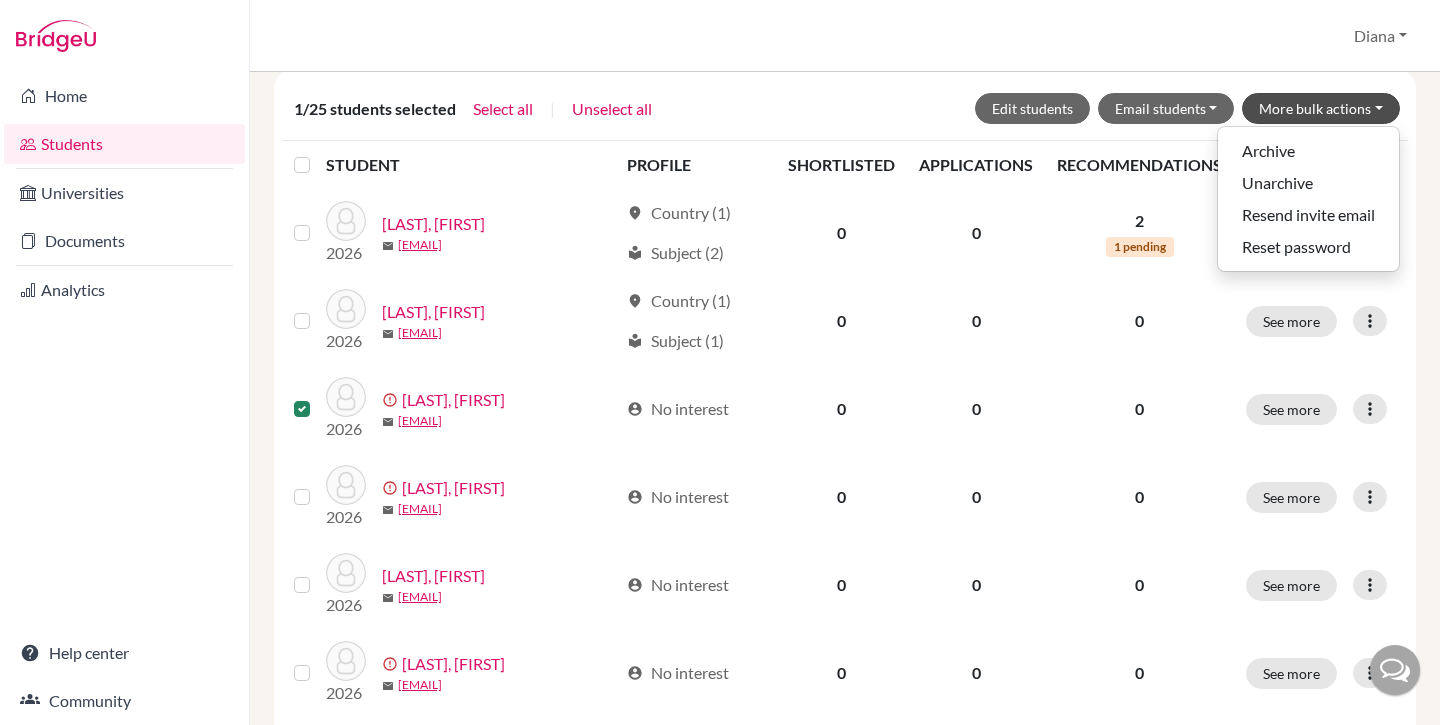 click on "Students overview
[FIRST]
Profile
School Settings
Admin
Schools
Users
Common App User Details
Failed Parchment Deliveries
User Uploads
Flippers
Universities
Countries
Report Writer CSV Upload
User Upload Template
Reference Letter Report Assignment Template
Articles and Campaigns Exports
Articles and Campaigns Imports
Common App attribution data exports
Log out" at bounding box center (845, 36) 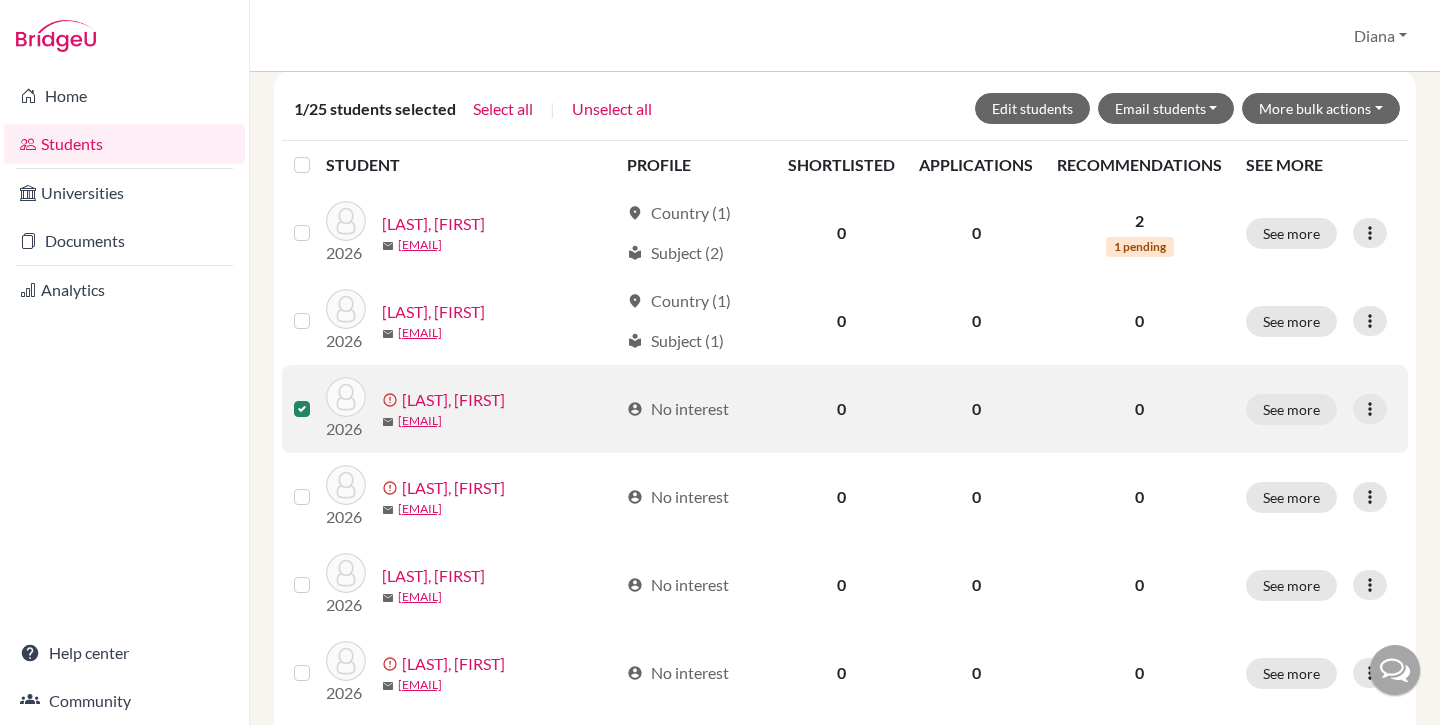 click at bounding box center [318, 397] 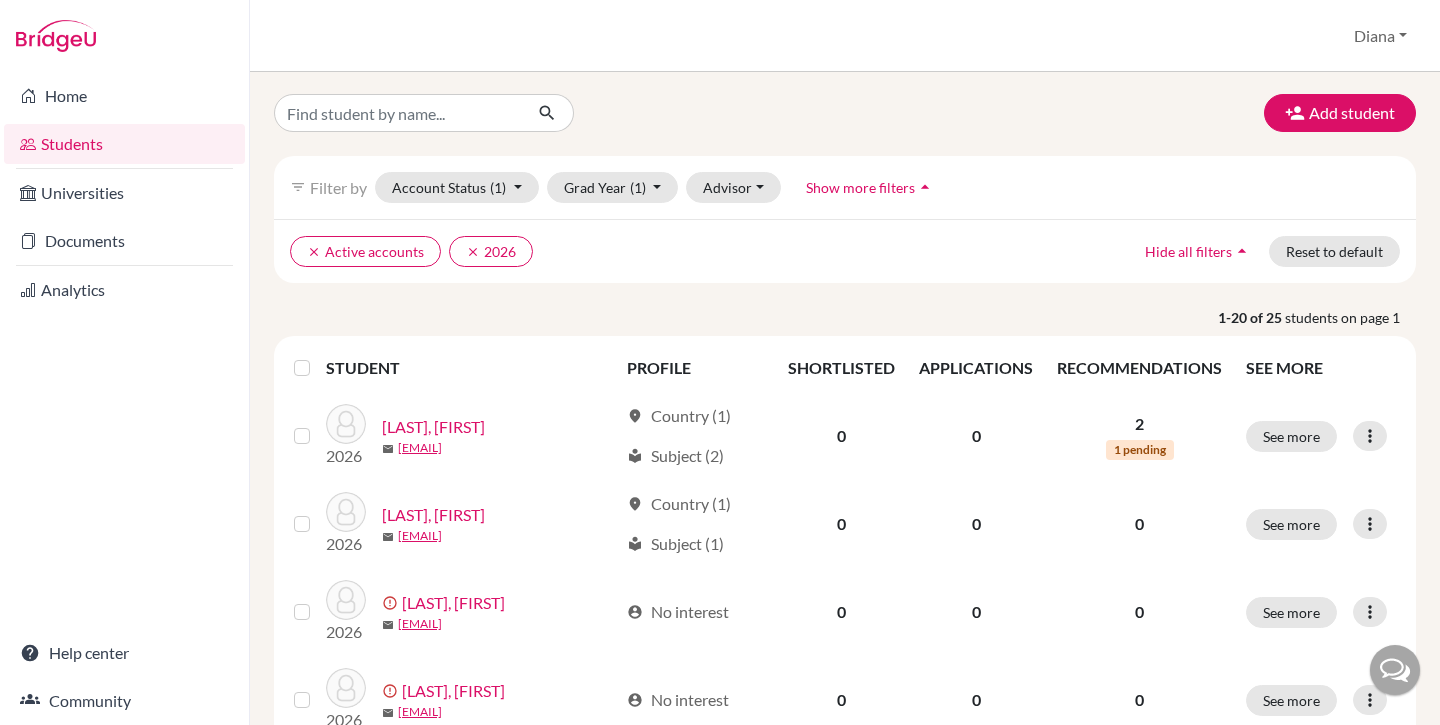 scroll, scrollTop: 0, scrollLeft: 0, axis: both 